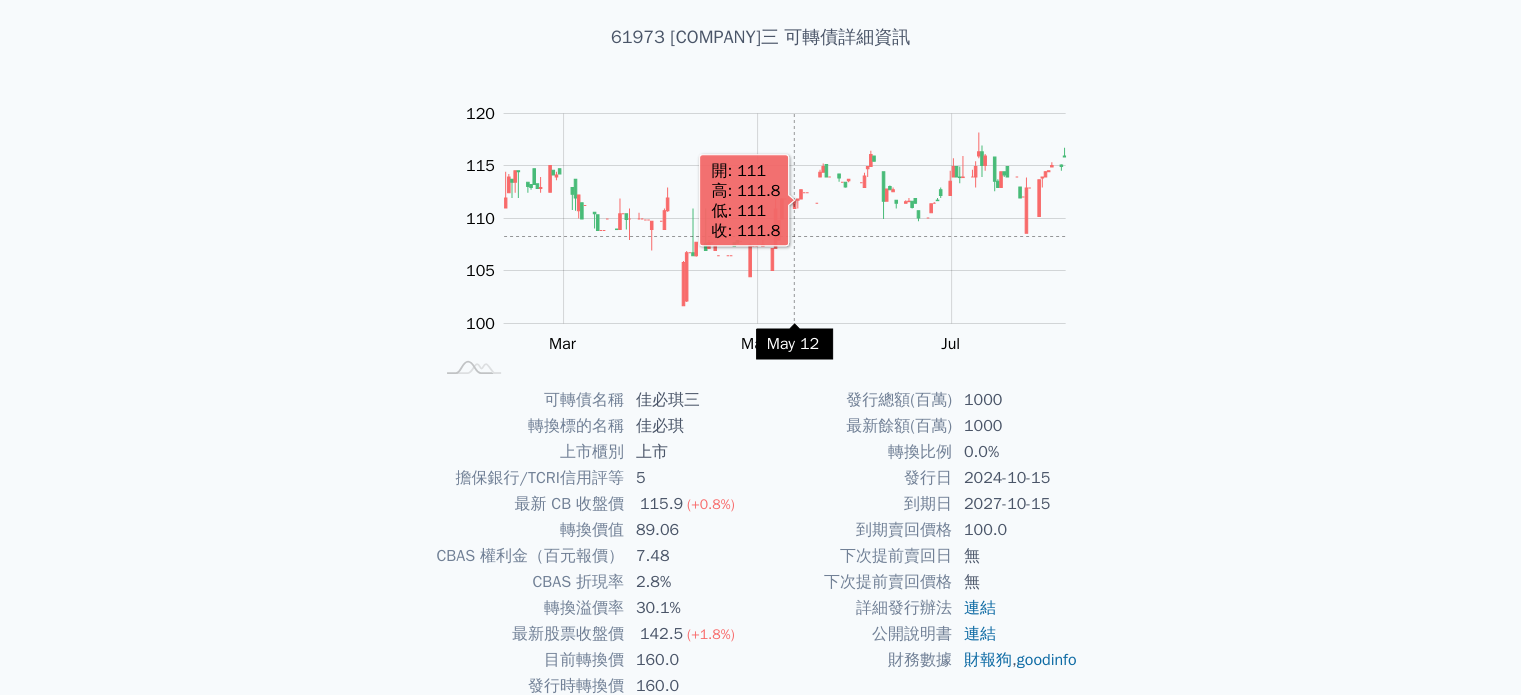 scroll, scrollTop: 200, scrollLeft: 0, axis: vertical 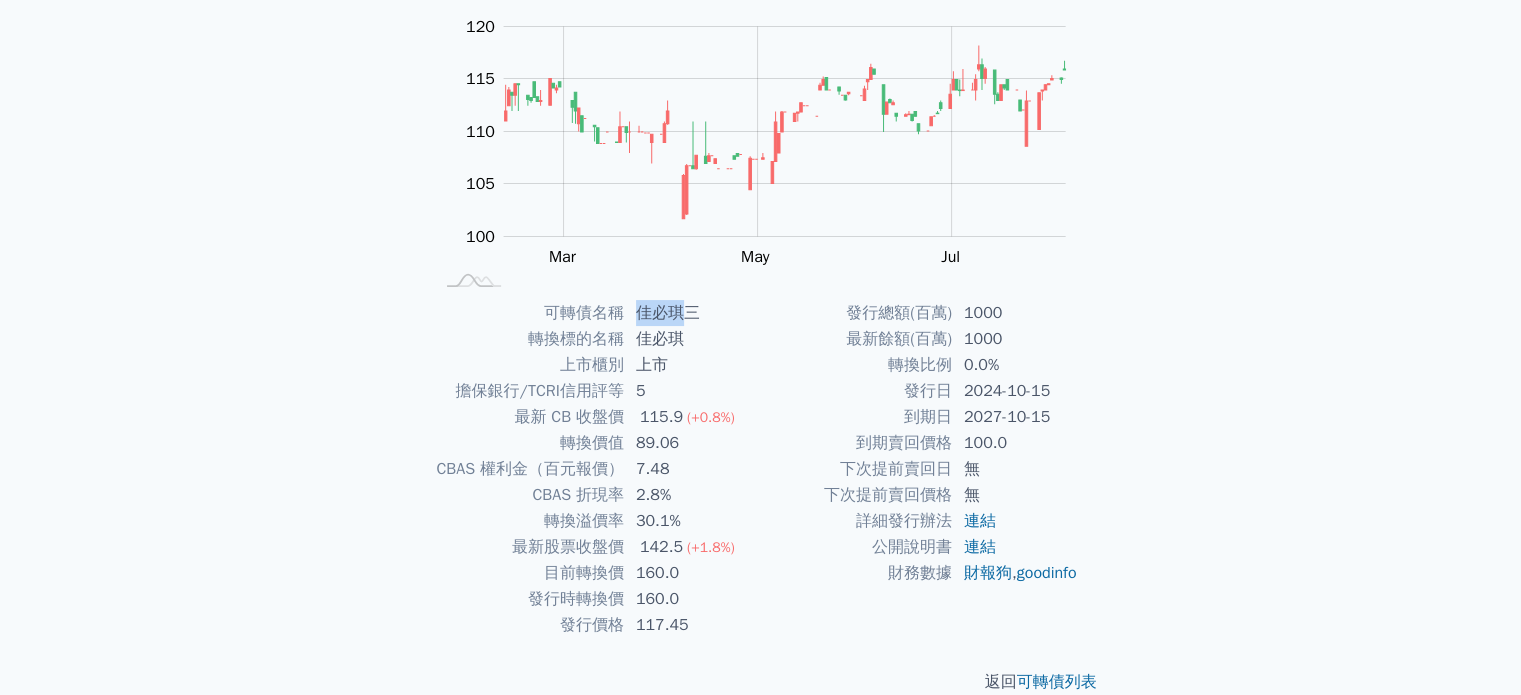 drag, startPoint x: 638, startPoint y: 303, endPoint x: 715, endPoint y: 323, distance: 79.555016 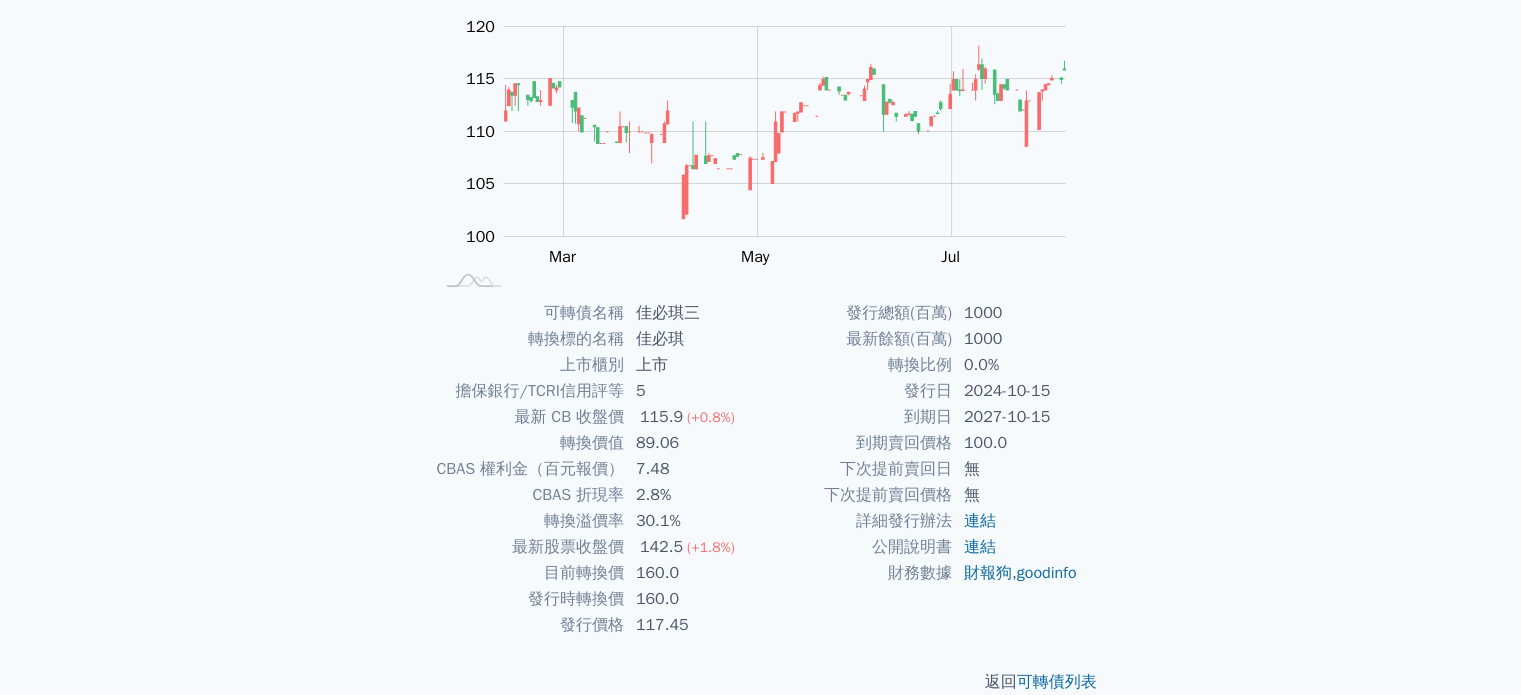 click on "佳必琪" at bounding box center (692, 339) 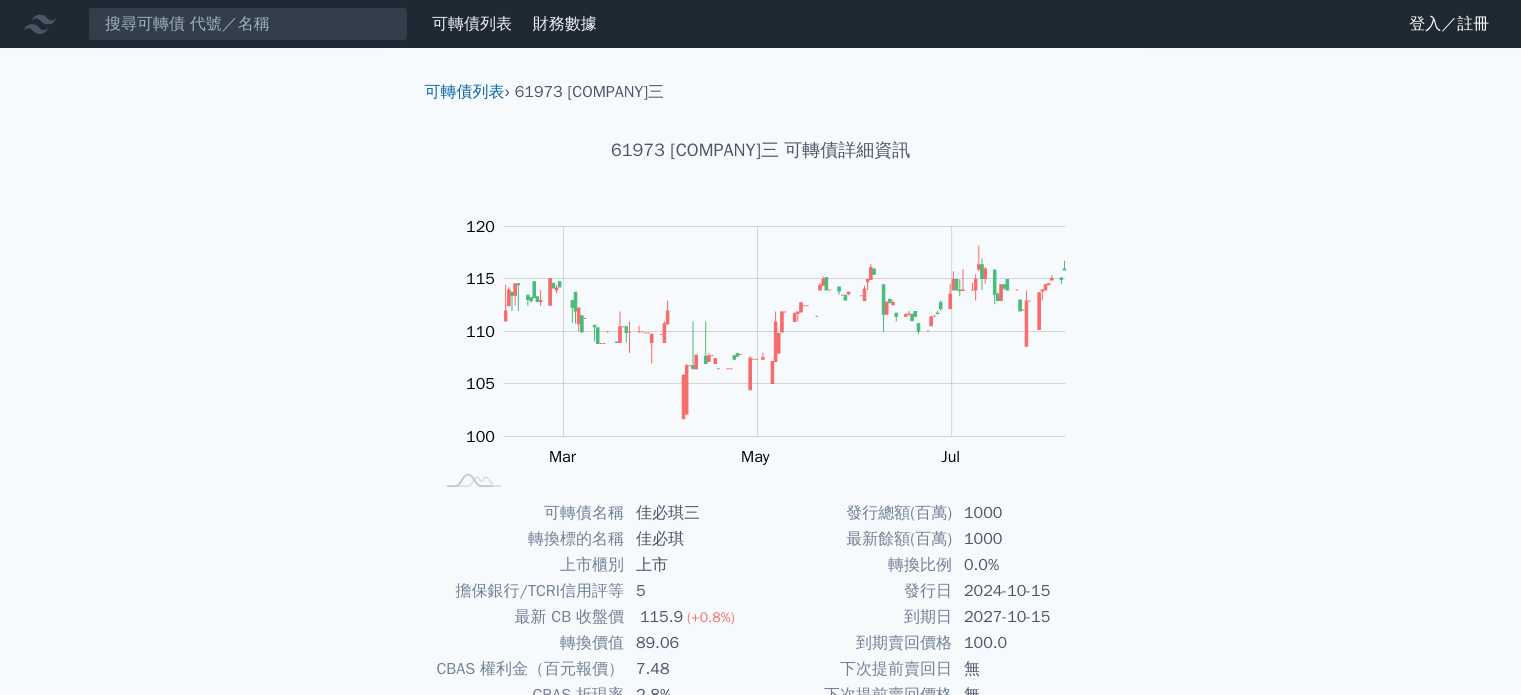 scroll, scrollTop: 100, scrollLeft: 0, axis: vertical 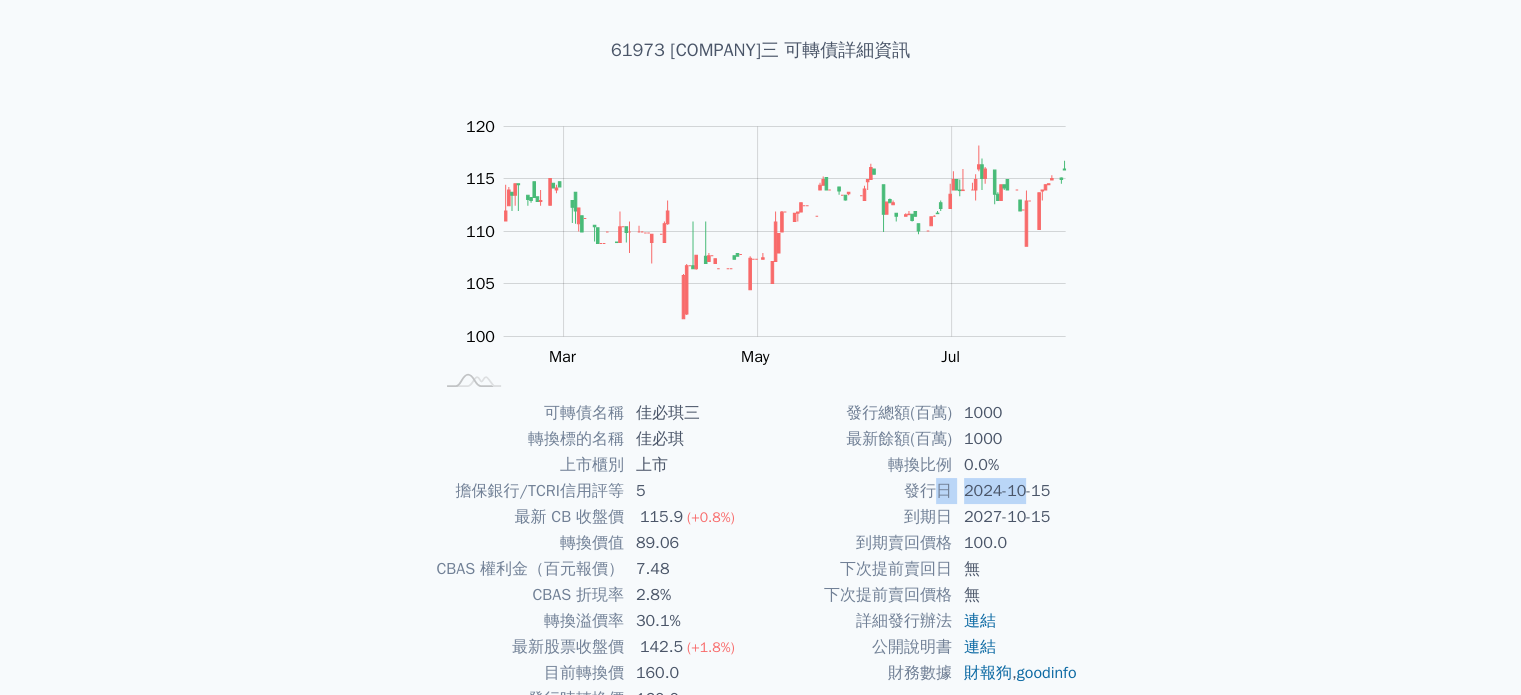 drag, startPoint x: 936, startPoint y: 492, endPoint x: 1105, endPoint y: 501, distance: 169.23947 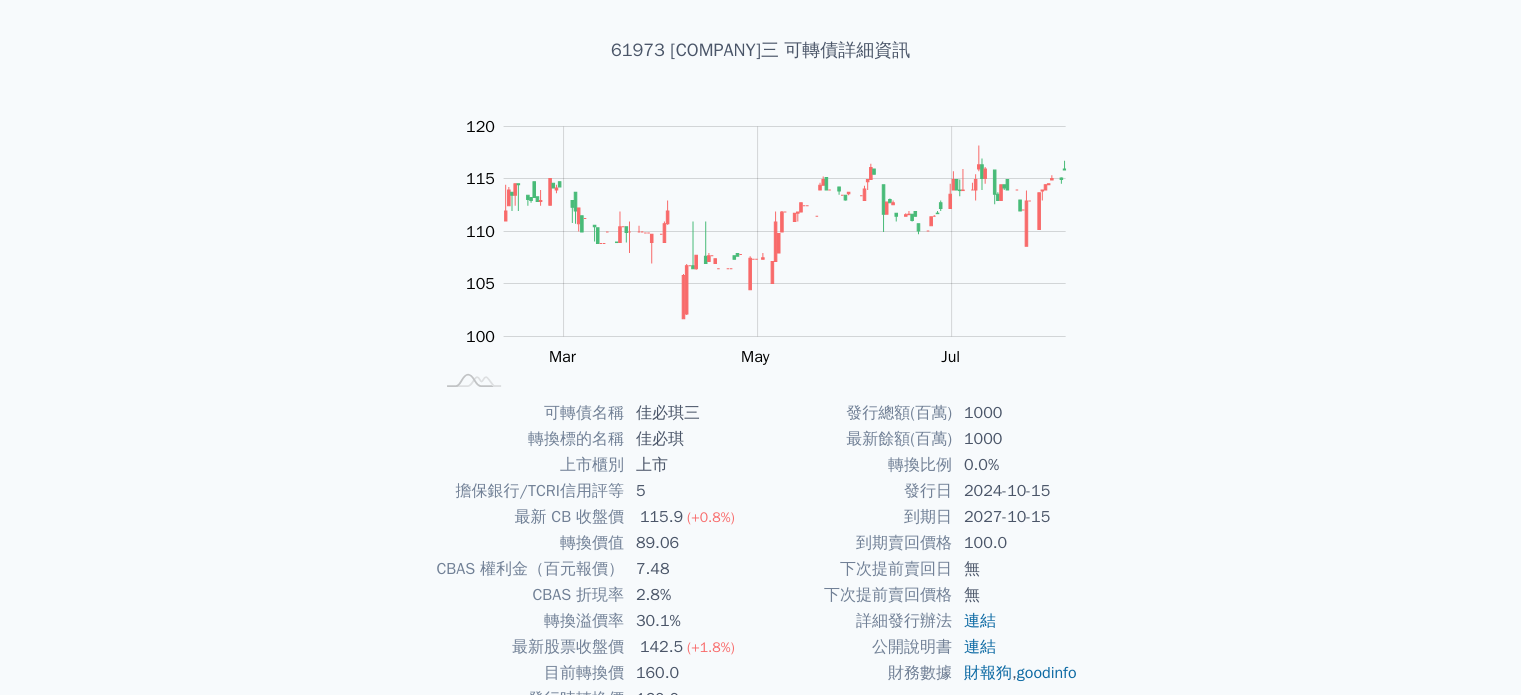 click on "可轉債列表  ›
61973 [COMPANY]三
61973 [COMPANY]三 可轉債詳細資訊
Zoom Out 100 90 95 100 105 110 115 120 125 L [MONTH] 2025 [MONTH] [MONTH] [MONTH] [MONTH] 開: [PRICE] 高: [PRICE] 低: [PRICE] 收: [PRICE] 100% Chart created using amCharts library [MONTH] 19
可轉債名稱
[COMPANY]三
轉換標的名稱
[COMPANY]
上市櫃別
上市
擔保銀行/TCRI信用評等
5
最新 CB 收盤價
[PRICE] ([PERCENT])
轉換價值
[PRICE]
CBAS 權利金（百元報價）
[PRICE]
CBAS 折現率
[PERCENT] [PERCENT]" at bounding box center [761, 387] 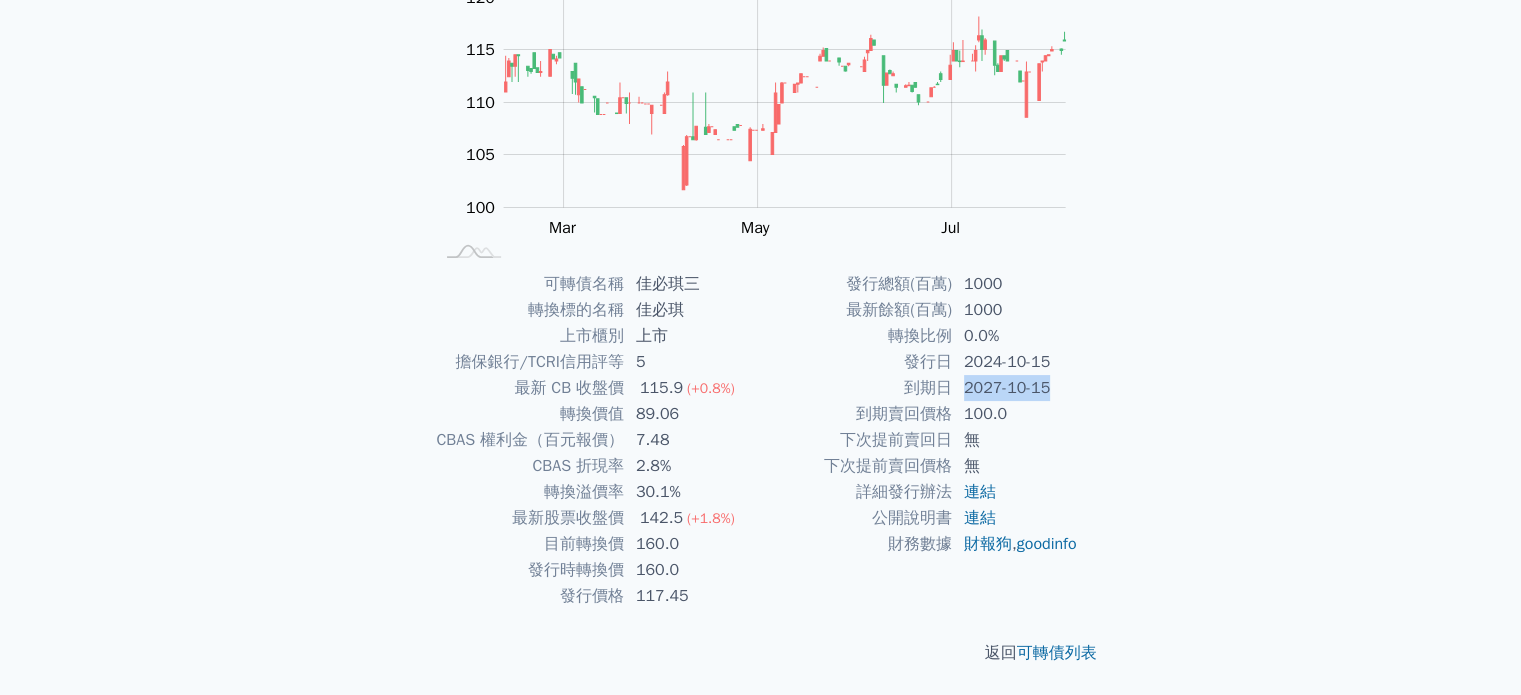 scroll, scrollTop: 231, scrollLeft: 0, axis: vertical 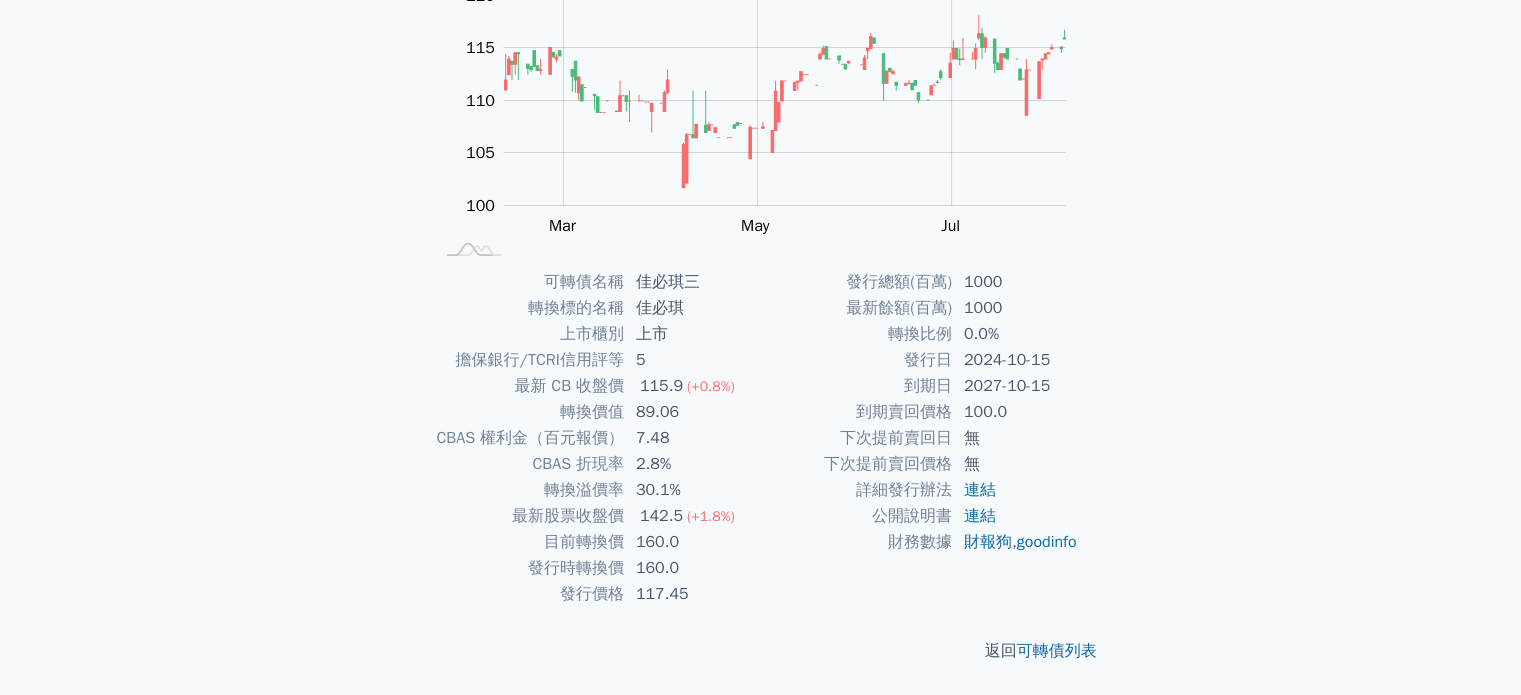 click on "89.06" at bounding box center (692, 412) 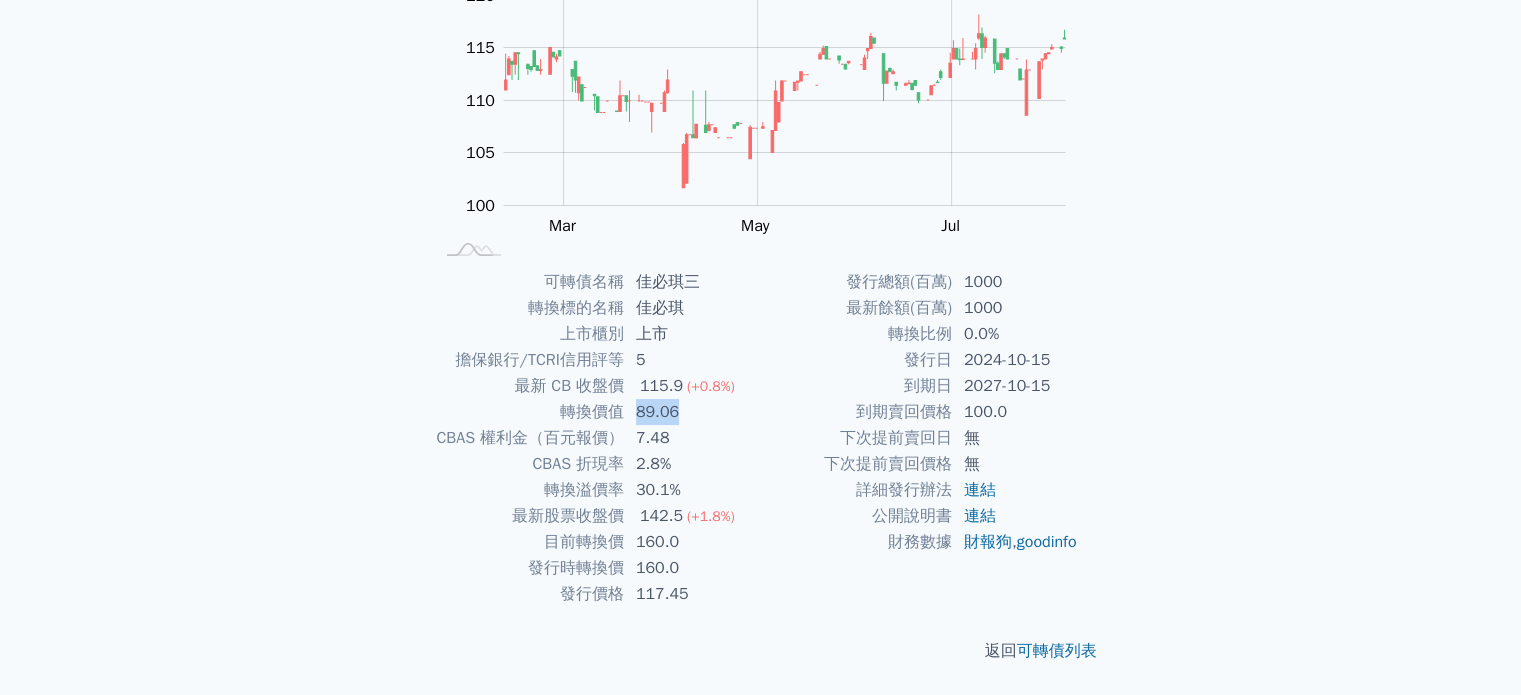 click on "89.06" at bounding box center (692, 412) 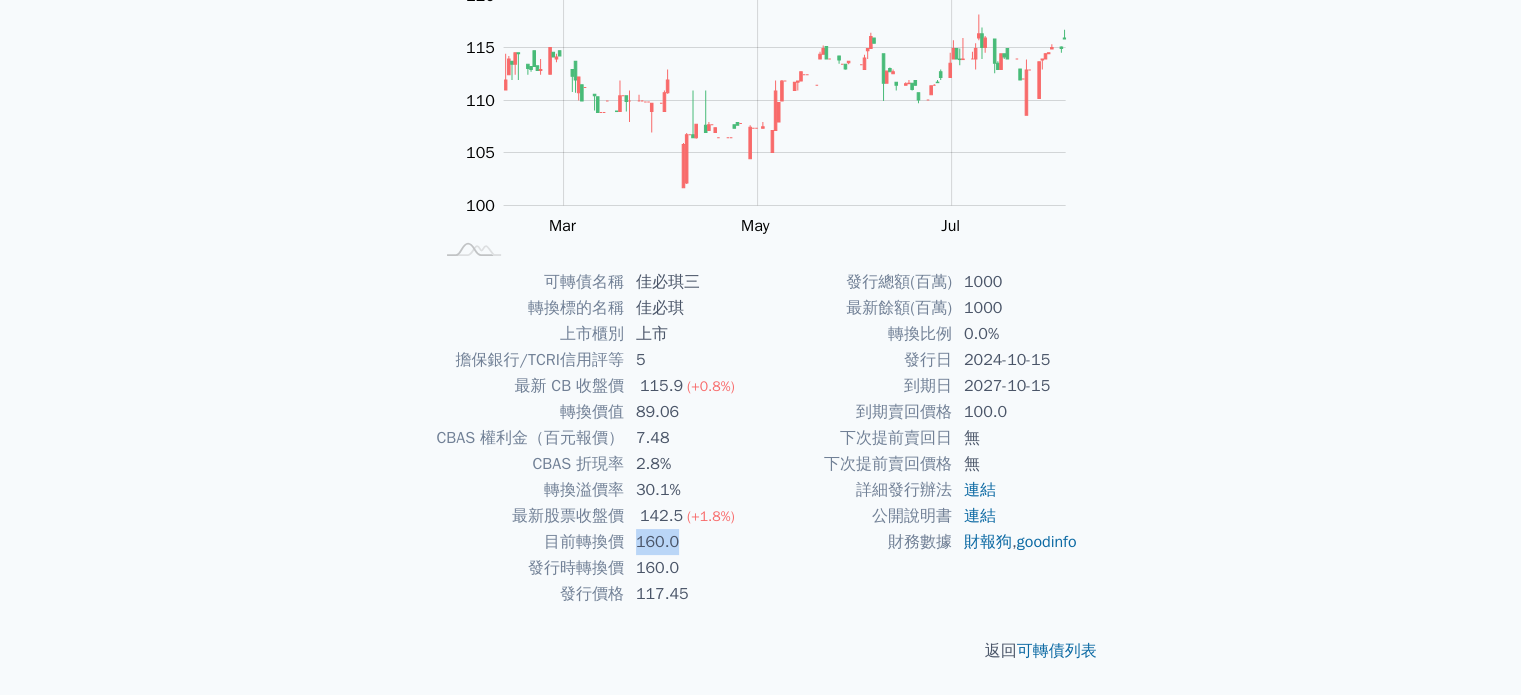 drag, startPoint x: 631, startPoint y: 541, endPoint x: 694, endPoint y: 576, distance: 72.06941 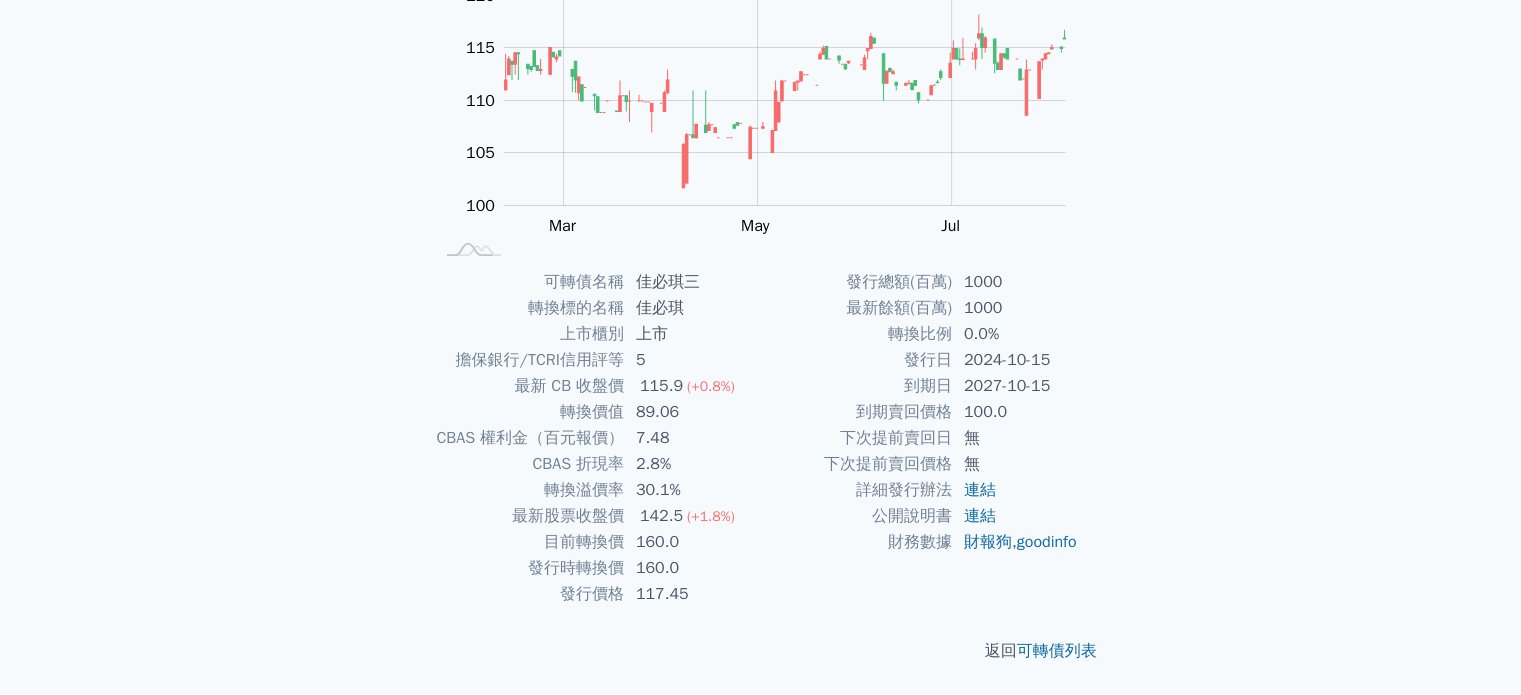 click on "117.45" at bounding box center [692, 594] 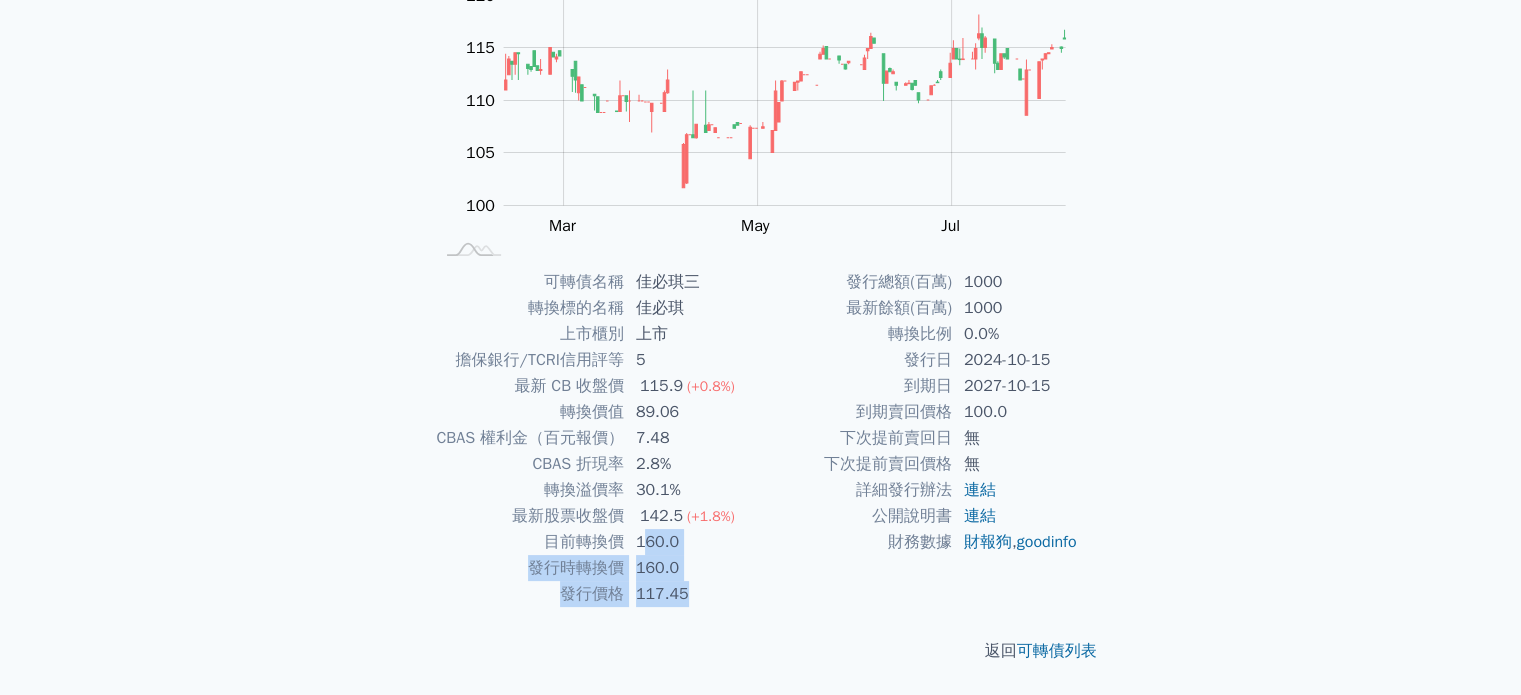 drag, startPoint x: 659, startPoint y: 557, endPoint x: 721, endPoint y: 572, distance: 63.788715 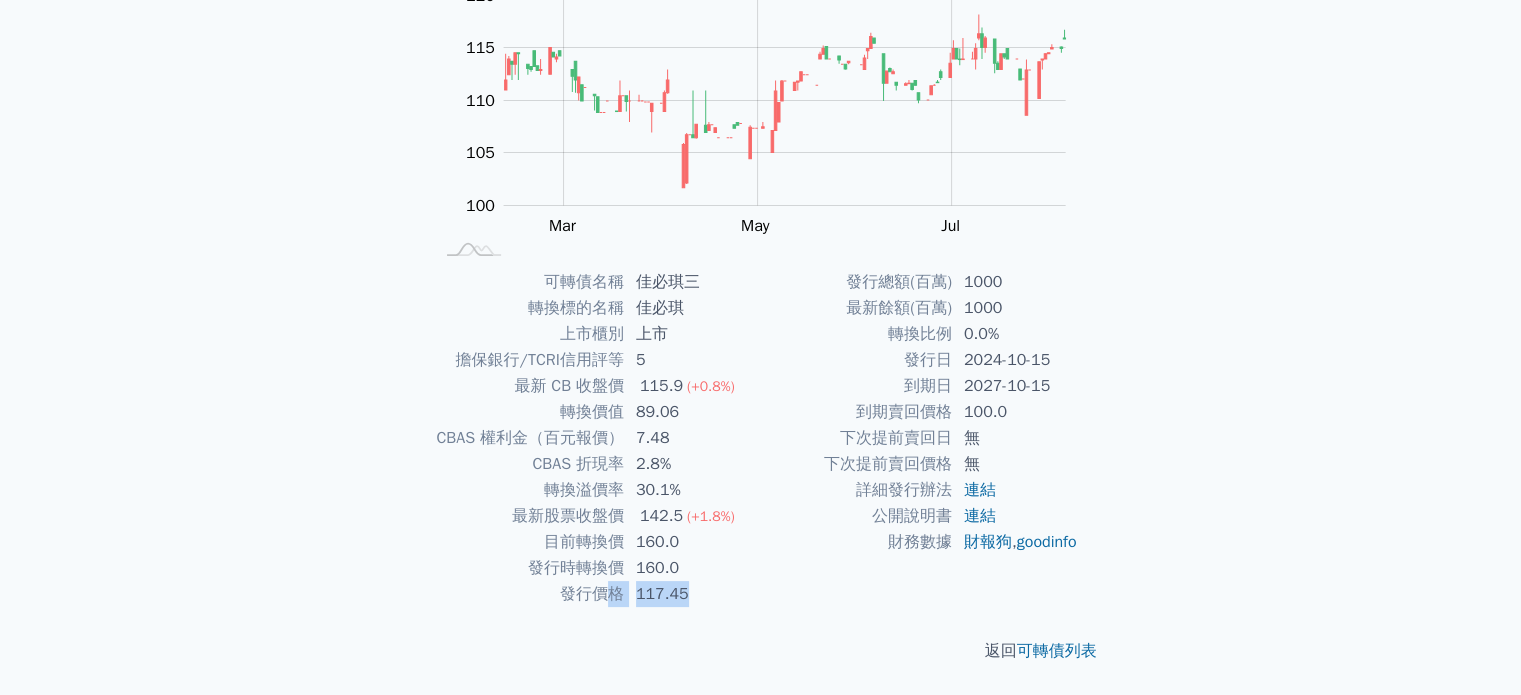 click on "可轉債列表  ›
61973 [COMPANY]三
61973 [COMPANY]三 可轉債詳細資訊
Zoom Out 100 90 95 100 105 110 115 120 125 L [MONTH] 2025 [MONTH] [MONTH] [MONTH] [MONTH] 開: [PRICE] 高: [PRICE] 低: [PRICE] 收: [PRICE] 100% Chart created using amCharts library [MONTH] 19
可轉債名稱
[COMPANY]三
轉換標的名稱
[COMPANY]
上市櫃別
上市
擔保銀行/TCRI信用評等
5
最新 CB 收盤價
[PRICE] ([PERCENT])
轉換價值
[PRICE]
CBAS 權利金（百元報價）
[PRICE]
CBAS 折現率
[PERCENT]" at bounding box center [761, 256] 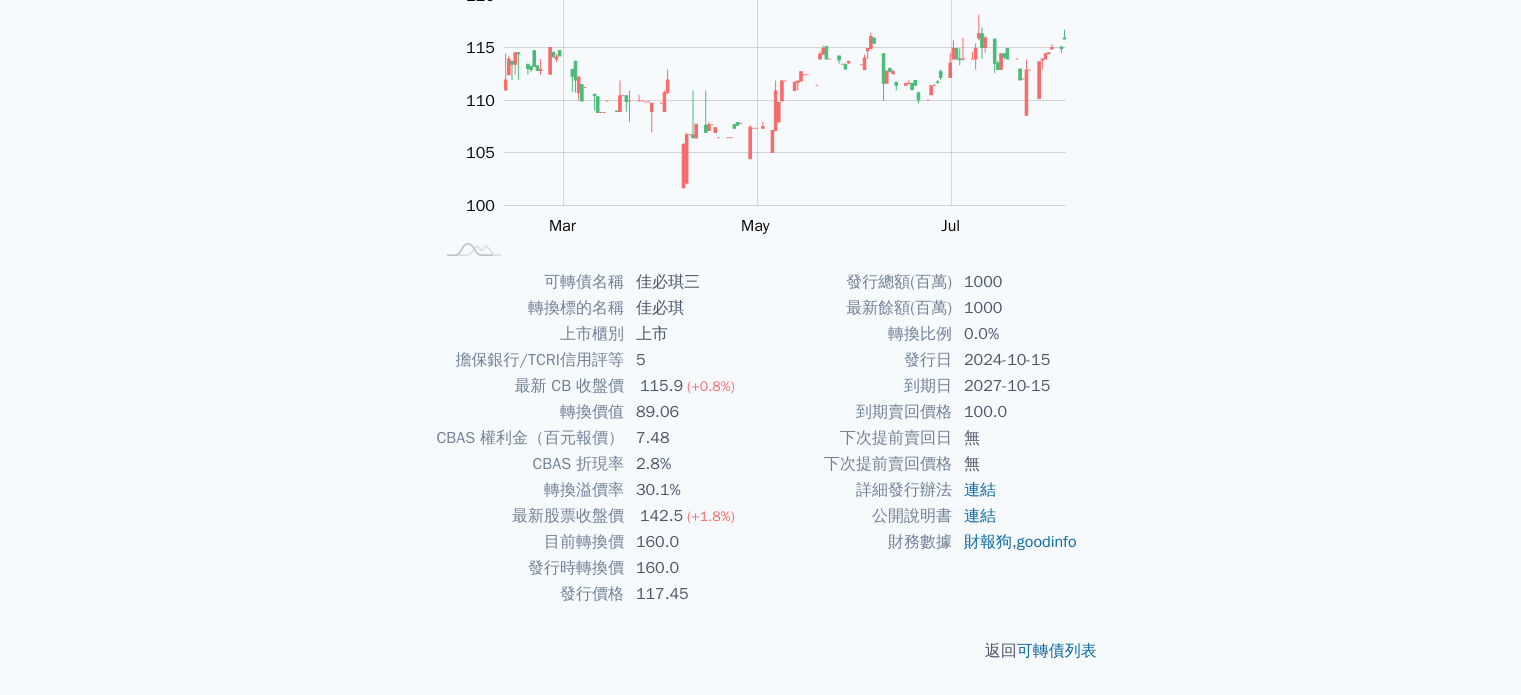 click on "160.0" at bounding box center [692, 568] 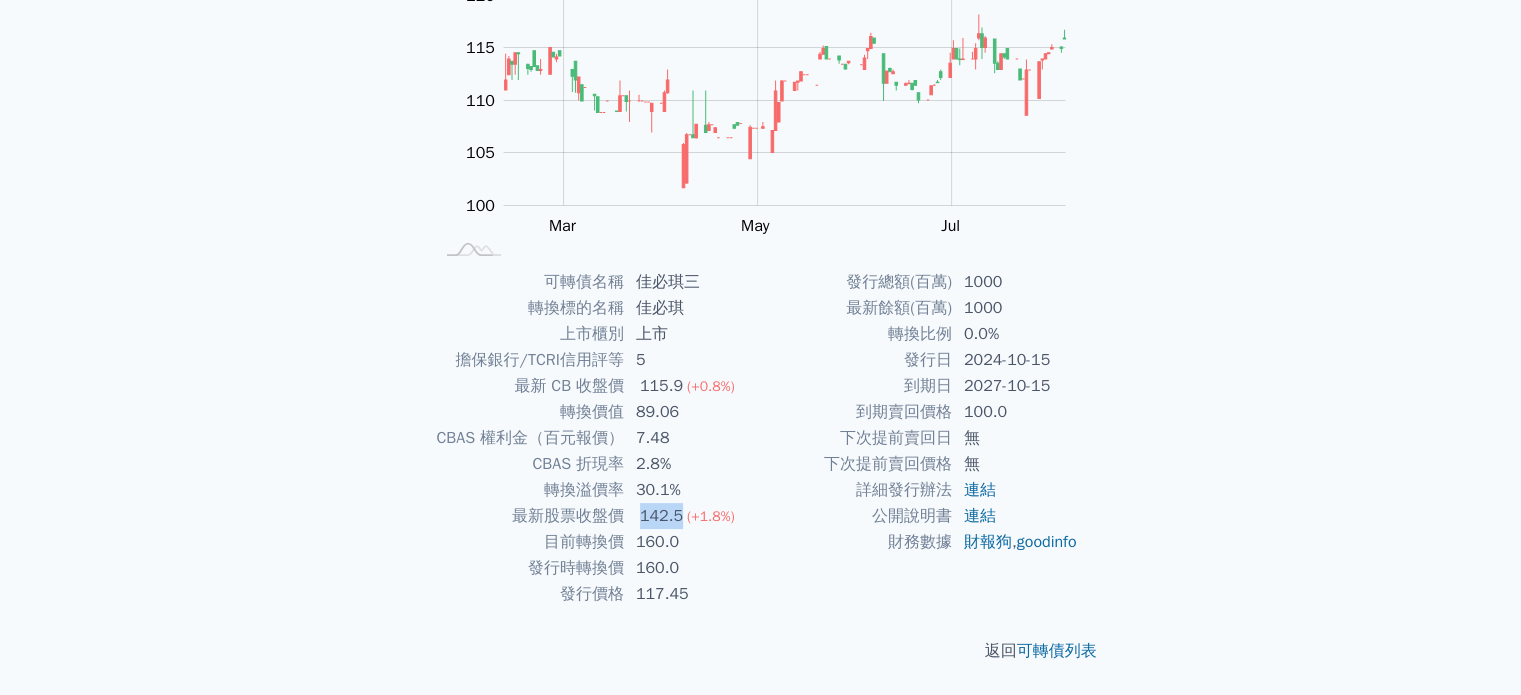 drag, startPoint x: 702, startPoint y: 515, endPoint x: 739, endPoint y: 563, distance: 60.60528 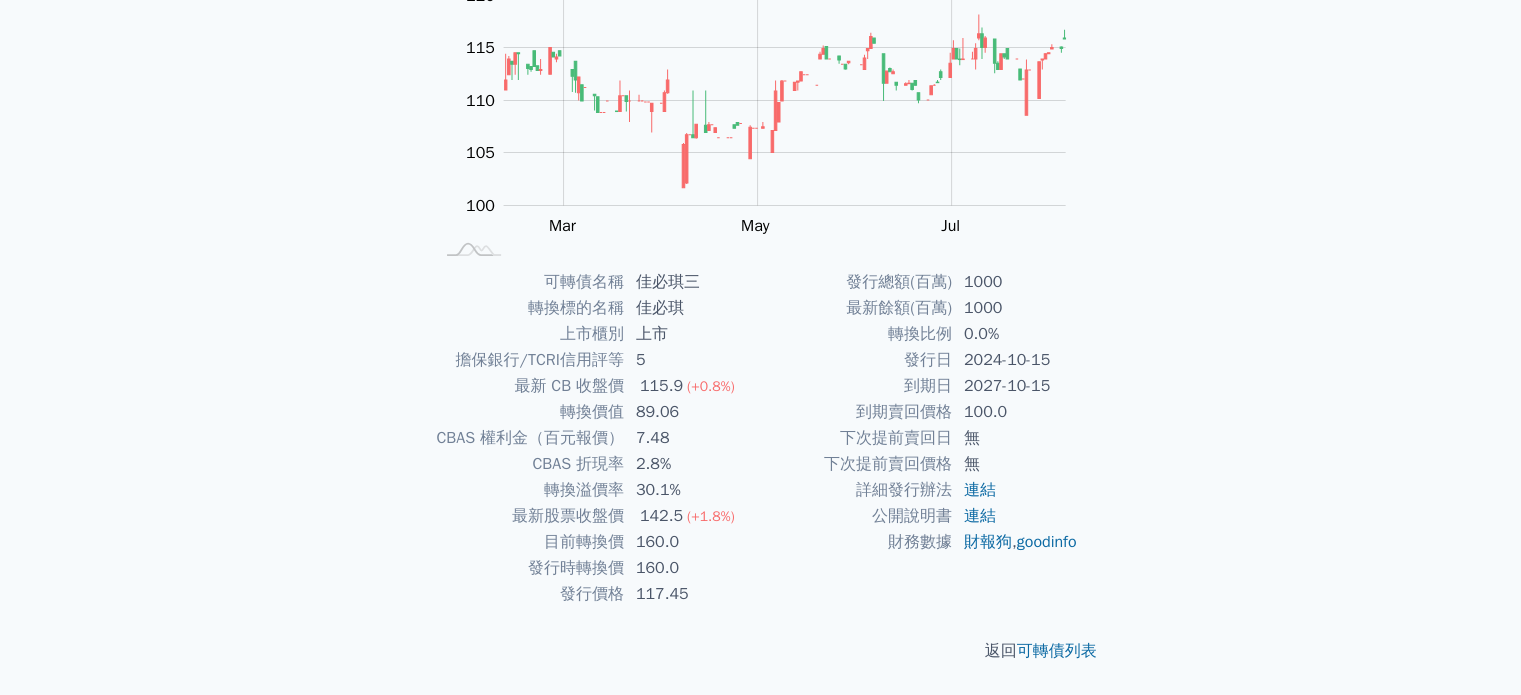 click on "160.0" at bounding box center [692, 568] 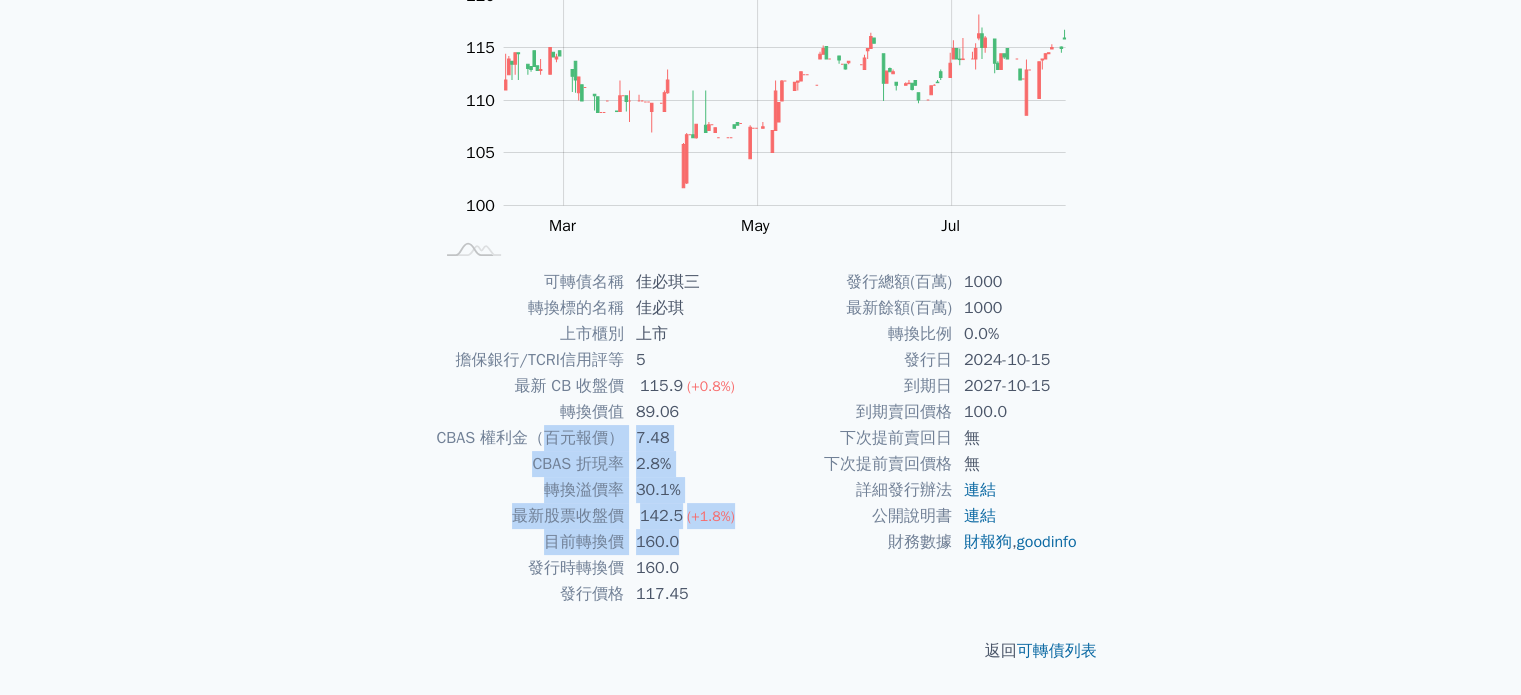 drag, startPoint x: 684, startPoint y: 539, endPoint x: 830, endPoint y: 506, distance: 149.683 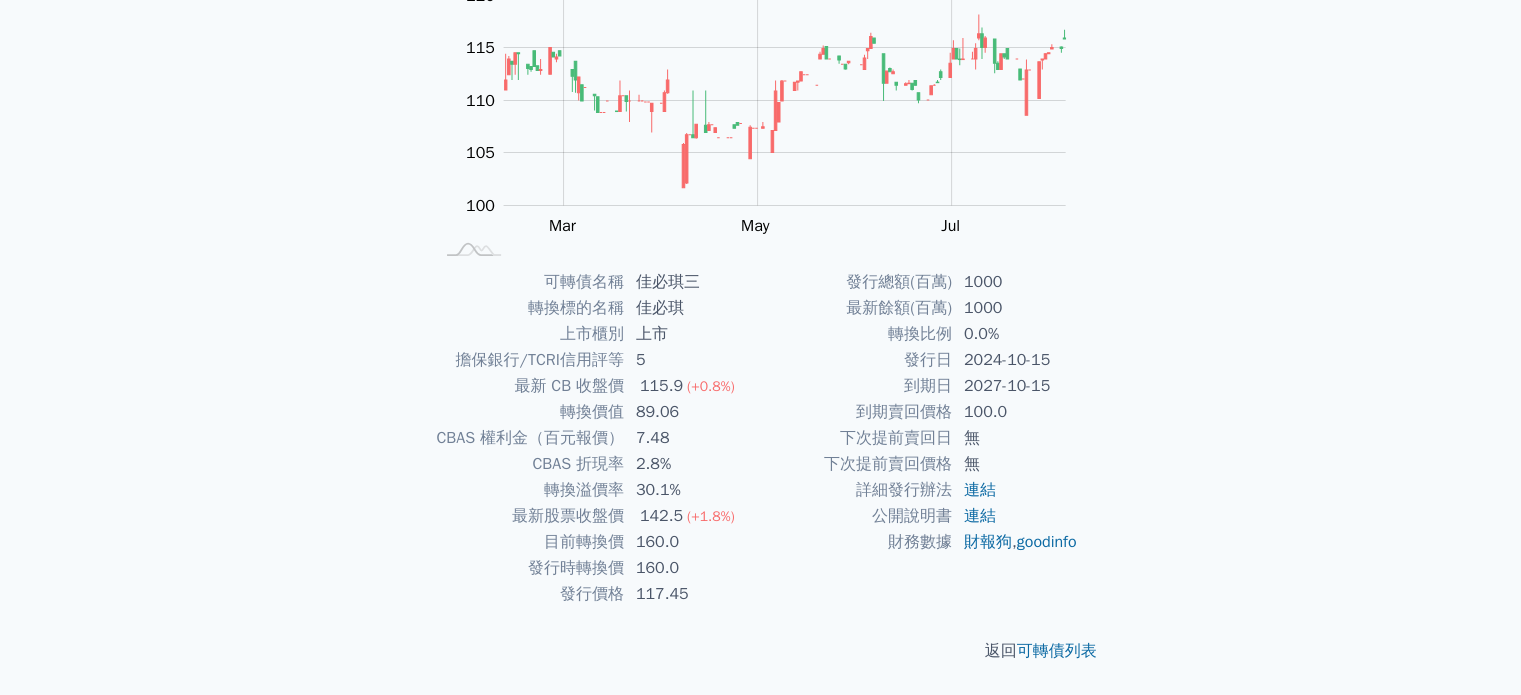 click on "公開說明書" at bounding box center (856, 516) 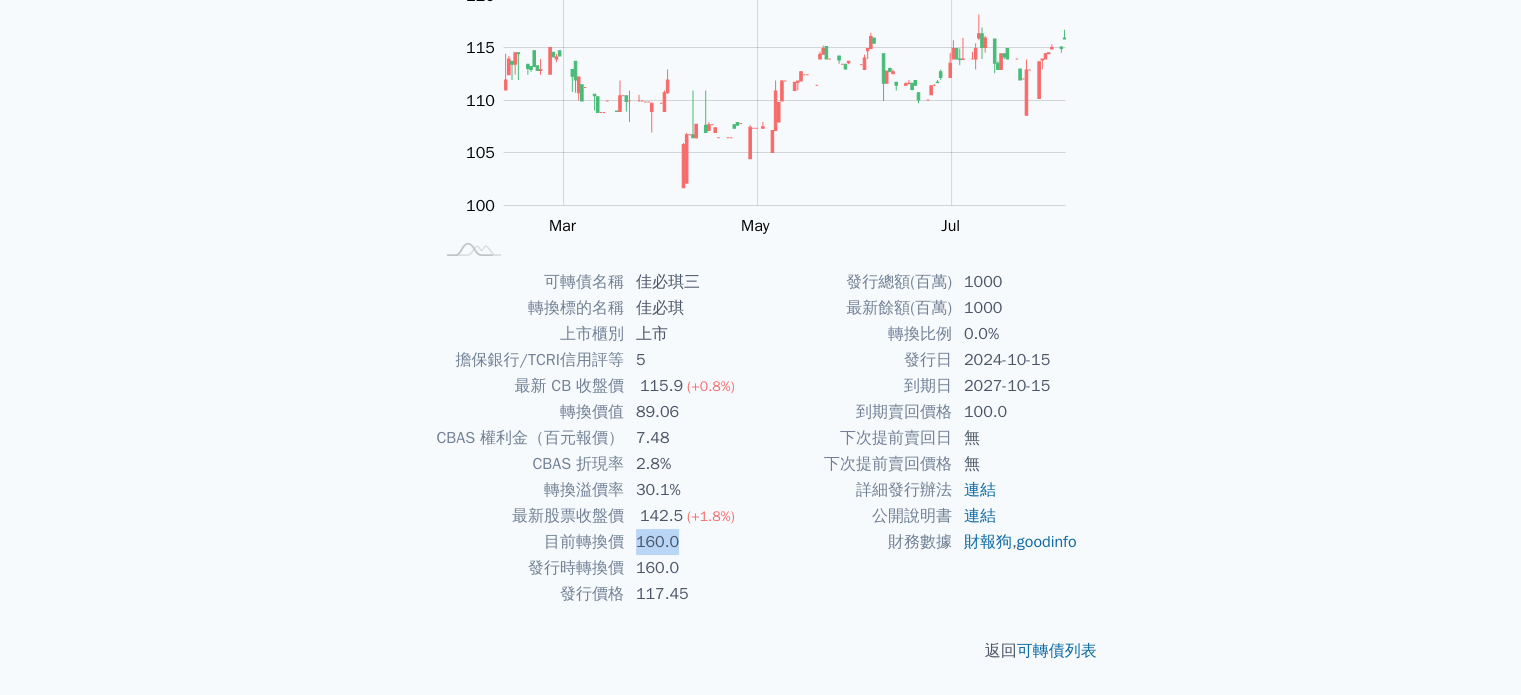drag, startPoint x: 656, startPoint y: 539, endPoint x: 616, endPoint y: 535, distance: 40.1995 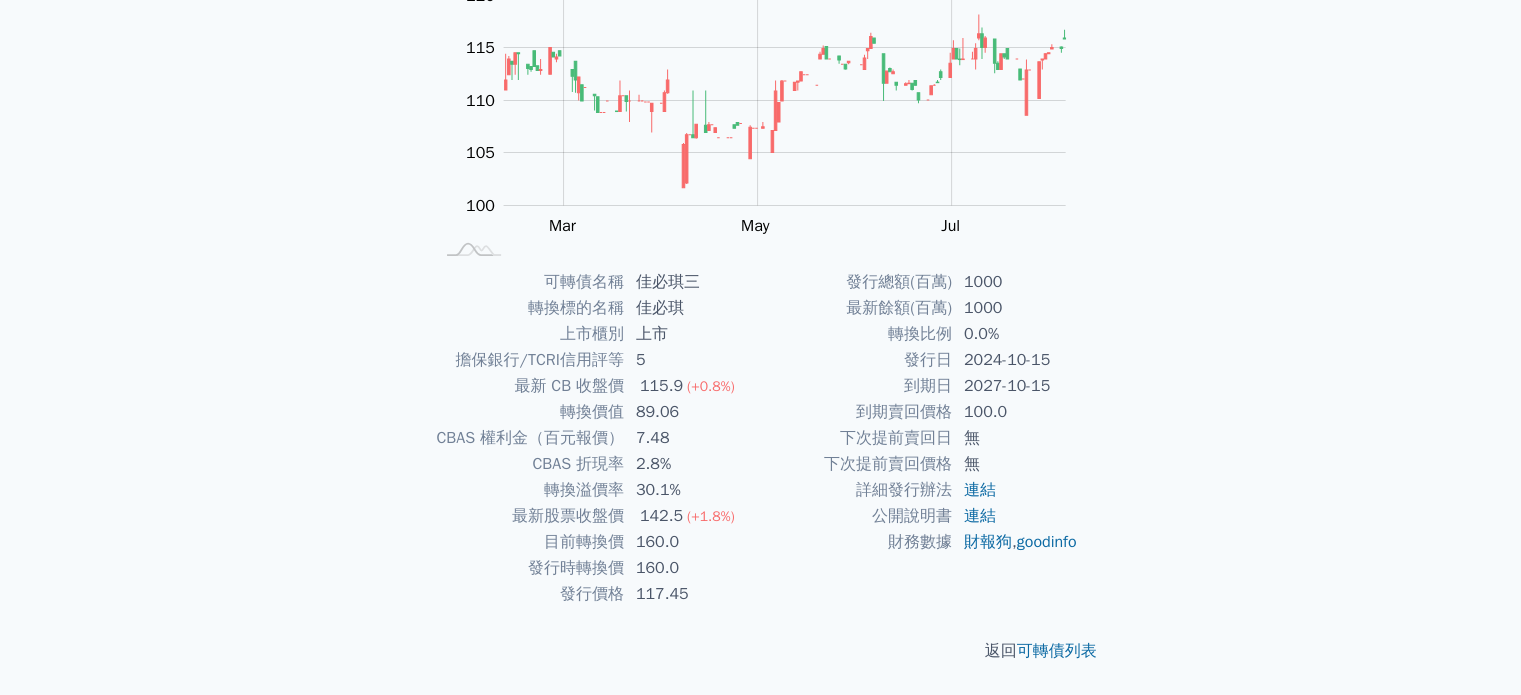 click on "財務數據" at bounding box center (856, 542) 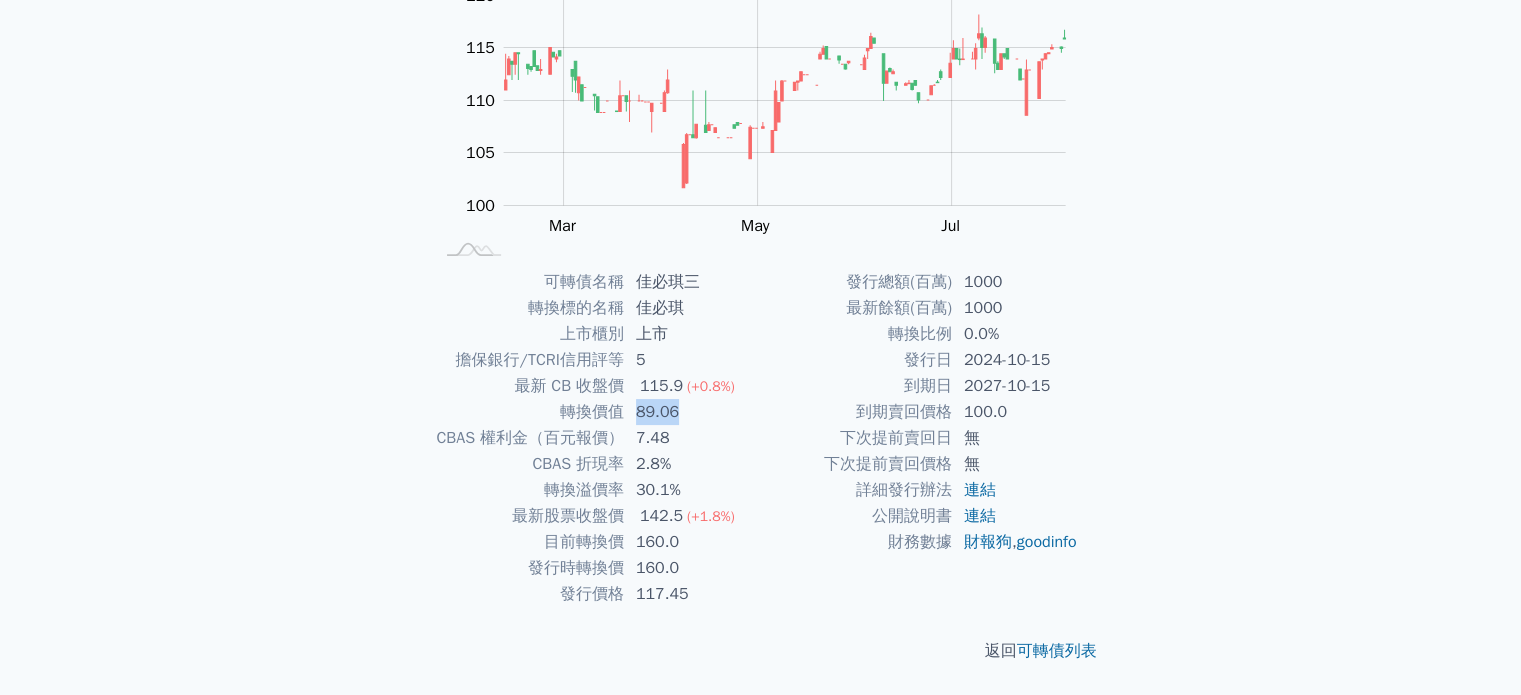 drag, startPoint x: 638, startPoint y: 414, endPoint x: 683, endPoint y: 430, distance: 47.759815 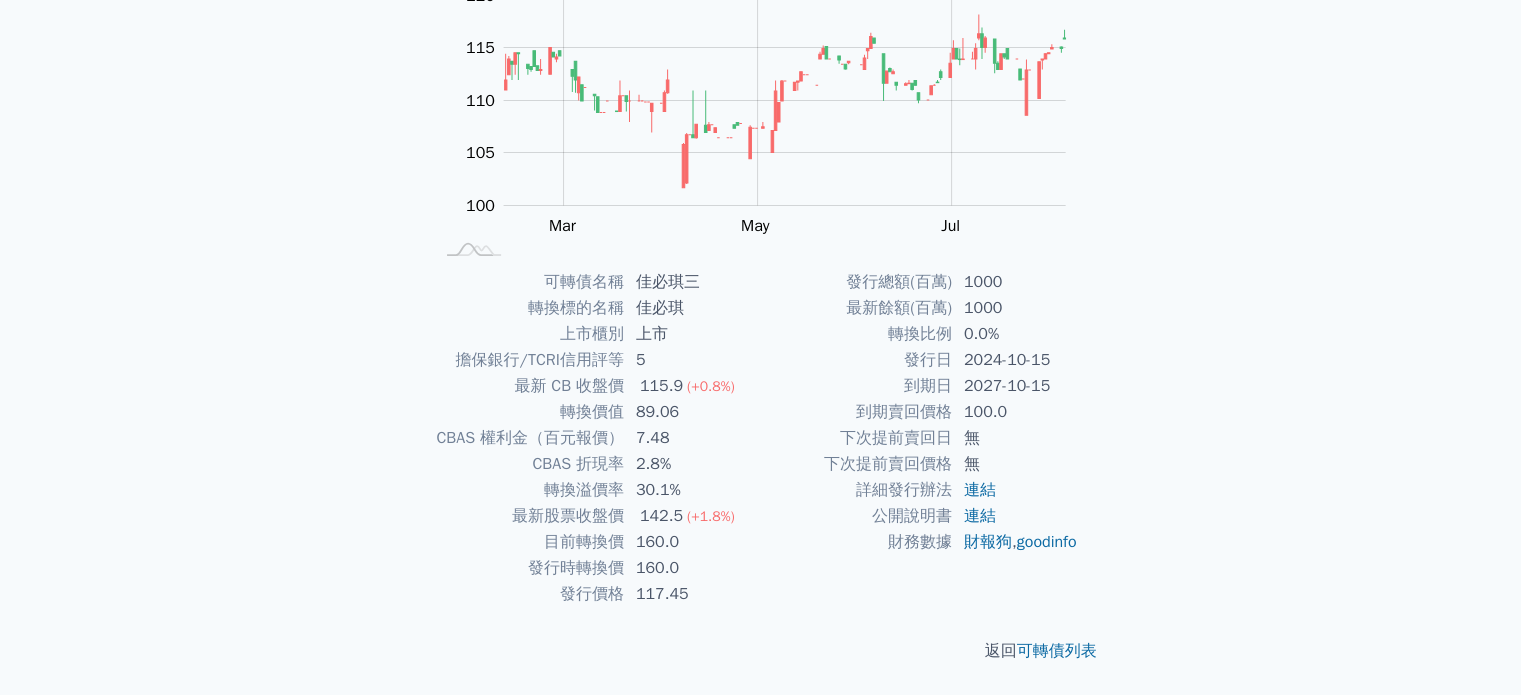 click on "2.8%" at bounding box center (692, 464) 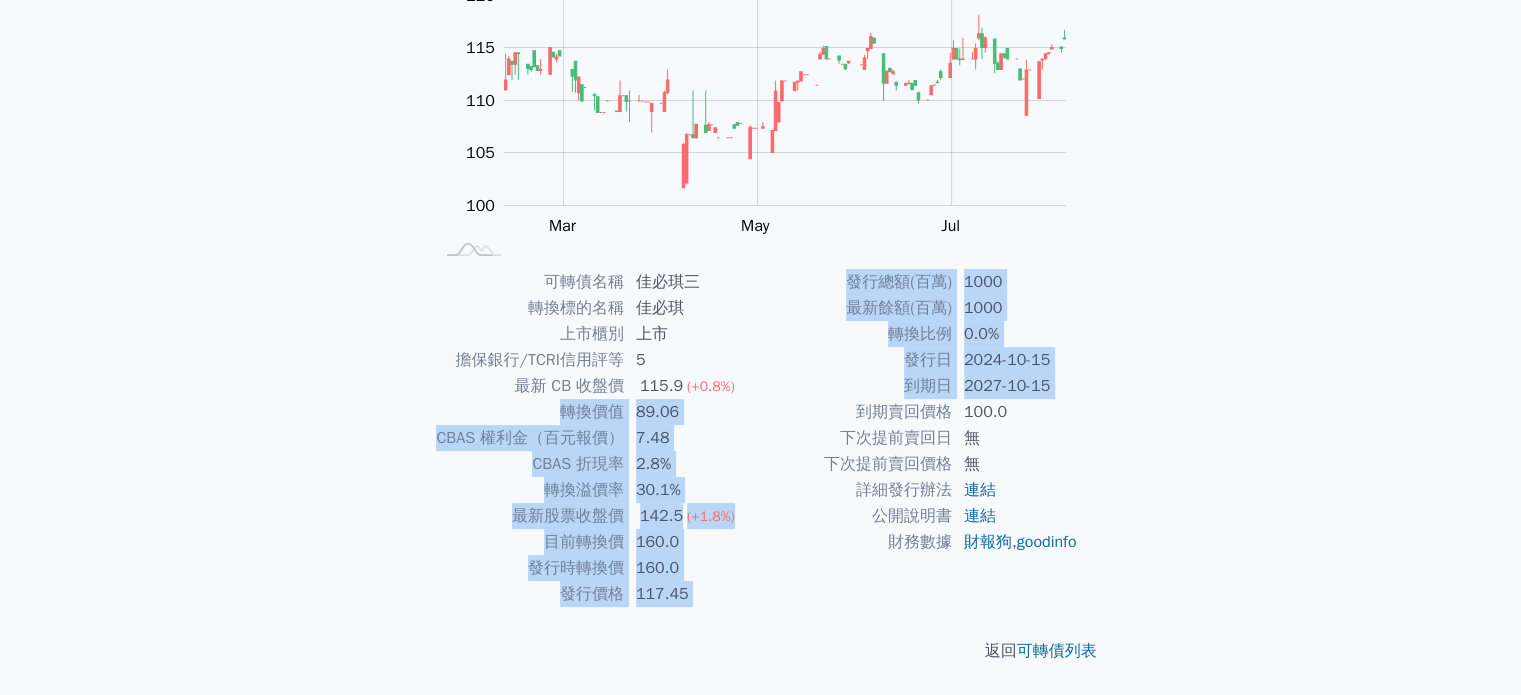 drag, startPoint x: 553, startPoint y: 413, endPoint x: 770, endPoint y: 435, distance: 218.11235 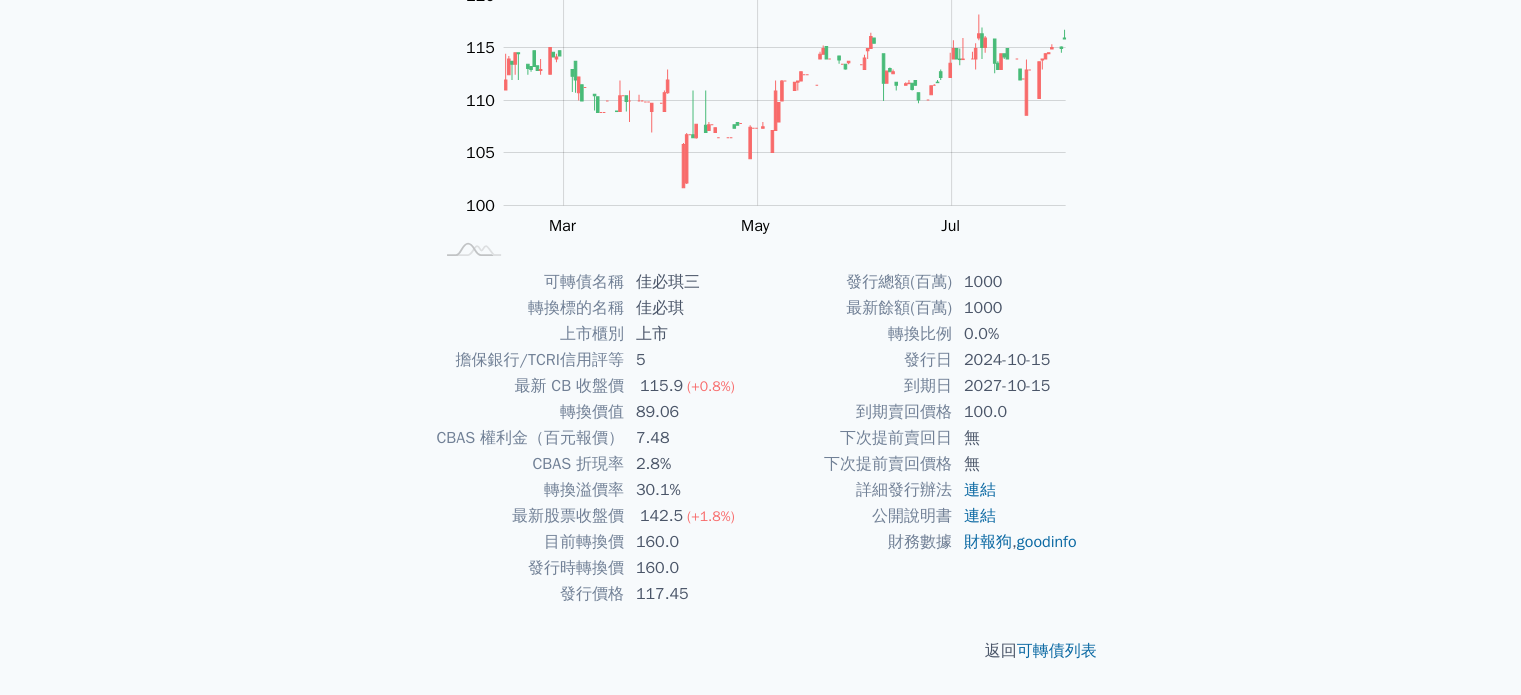 click on "下次提前賣回日" at bounding box center (856, 438) 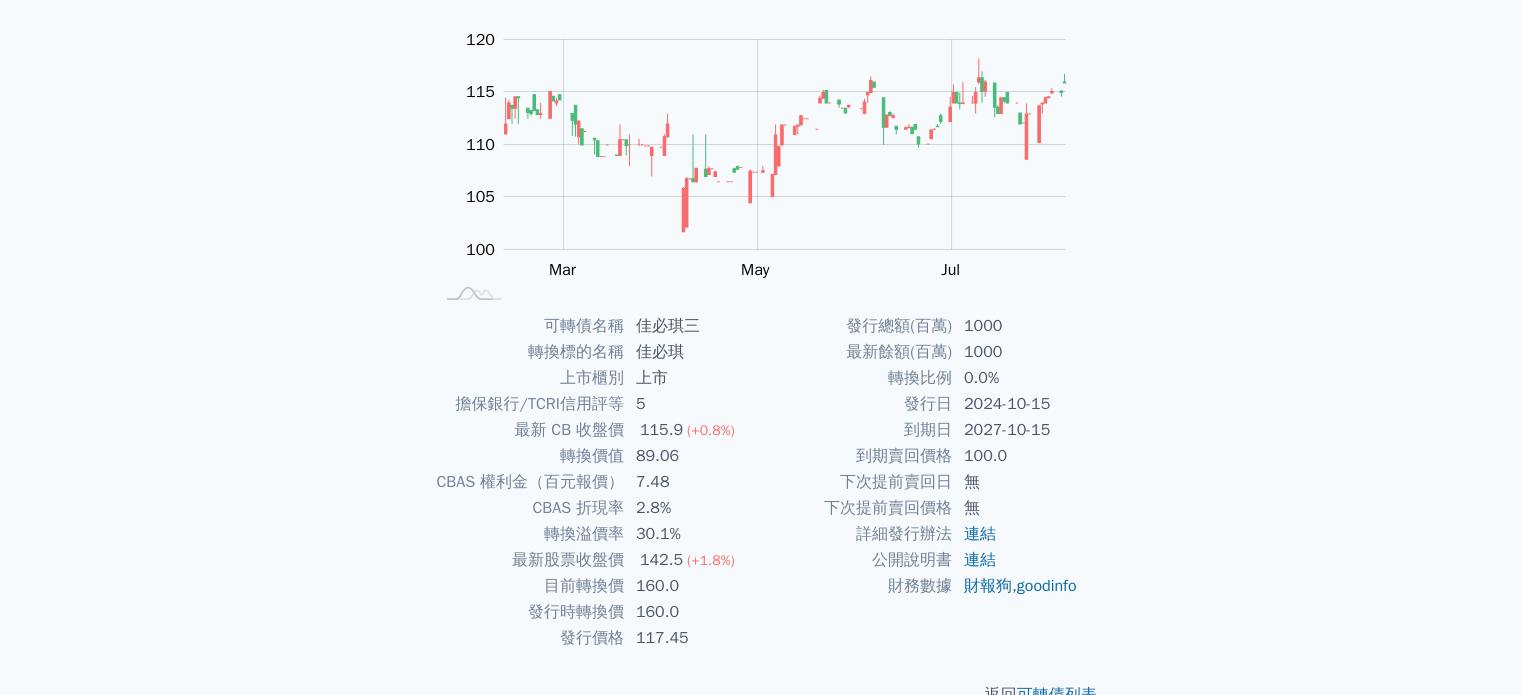 scroll, scrollTop: 200, scrollLeft: 0, axis: vertical 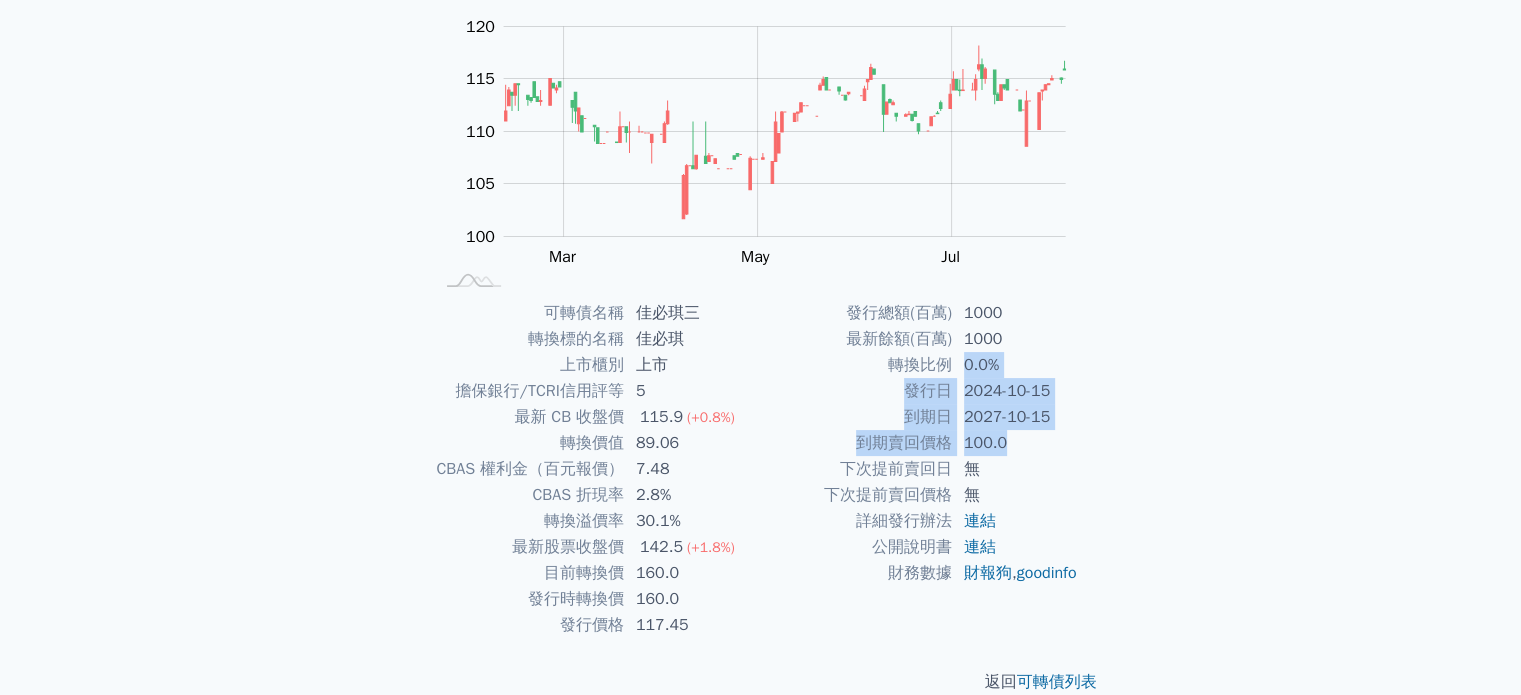 drag, startPoint x: 977, startPoint y: 369, endPoint x: 1035, endPoint y: 463, distance: 110.45361 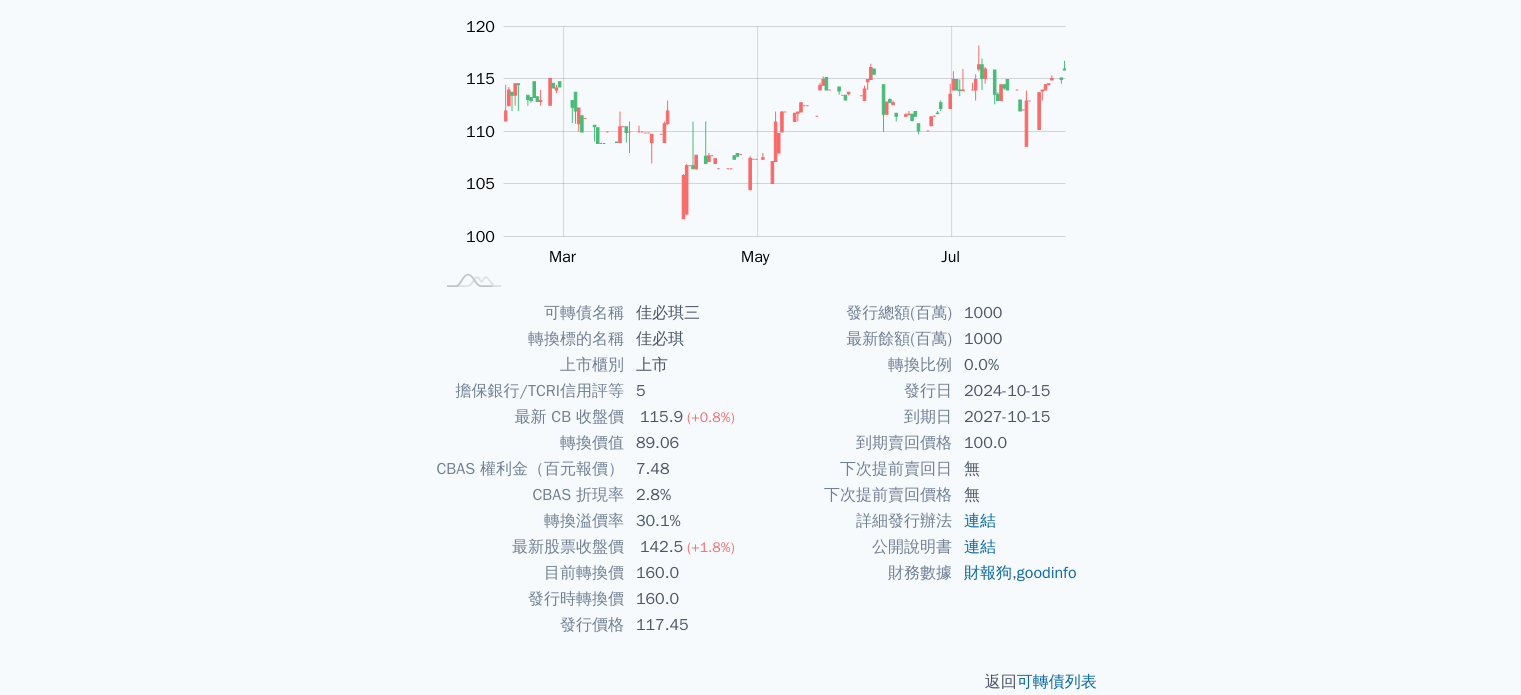 click on "無" at bounding box center [1020, 469] 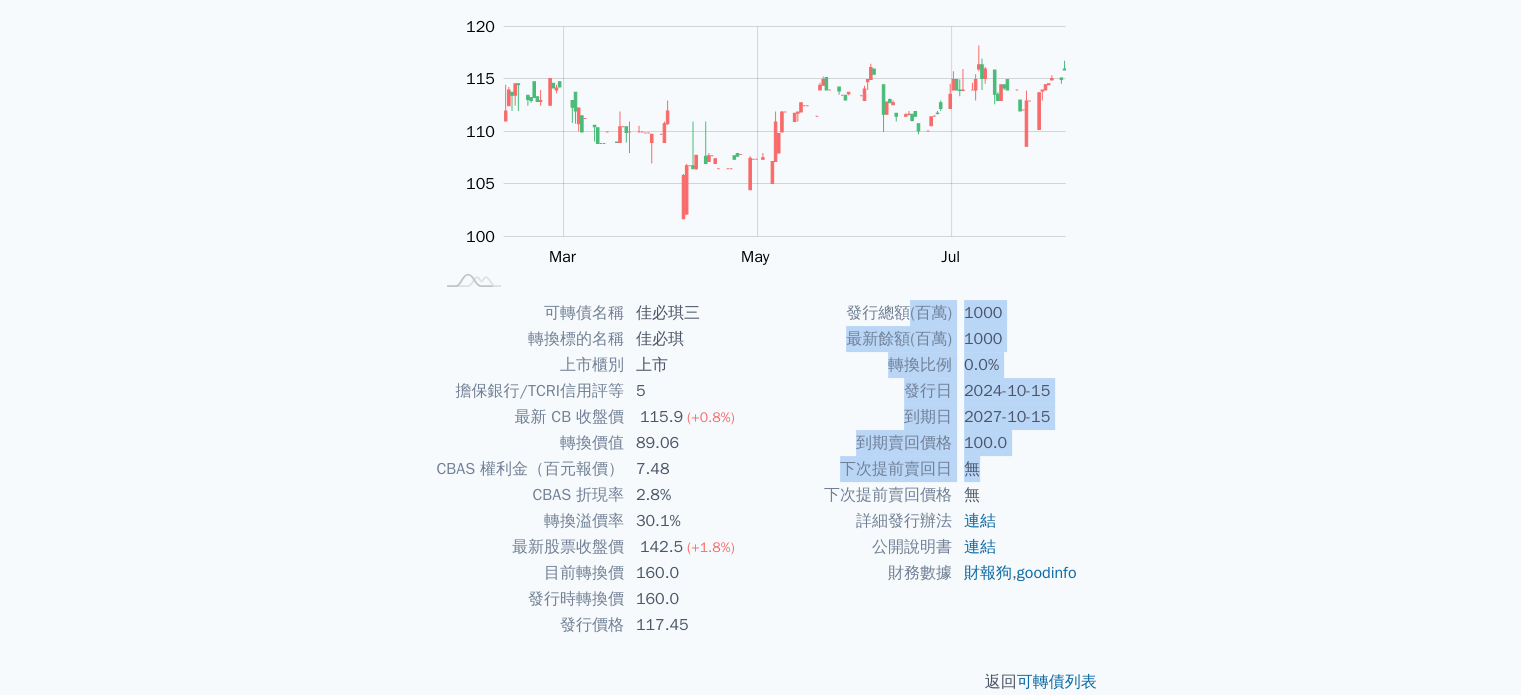 drag, startPoint x: 1023, startPoint y: 463, endPoint x: 943, endPoint y: 345, distance: 142.56227 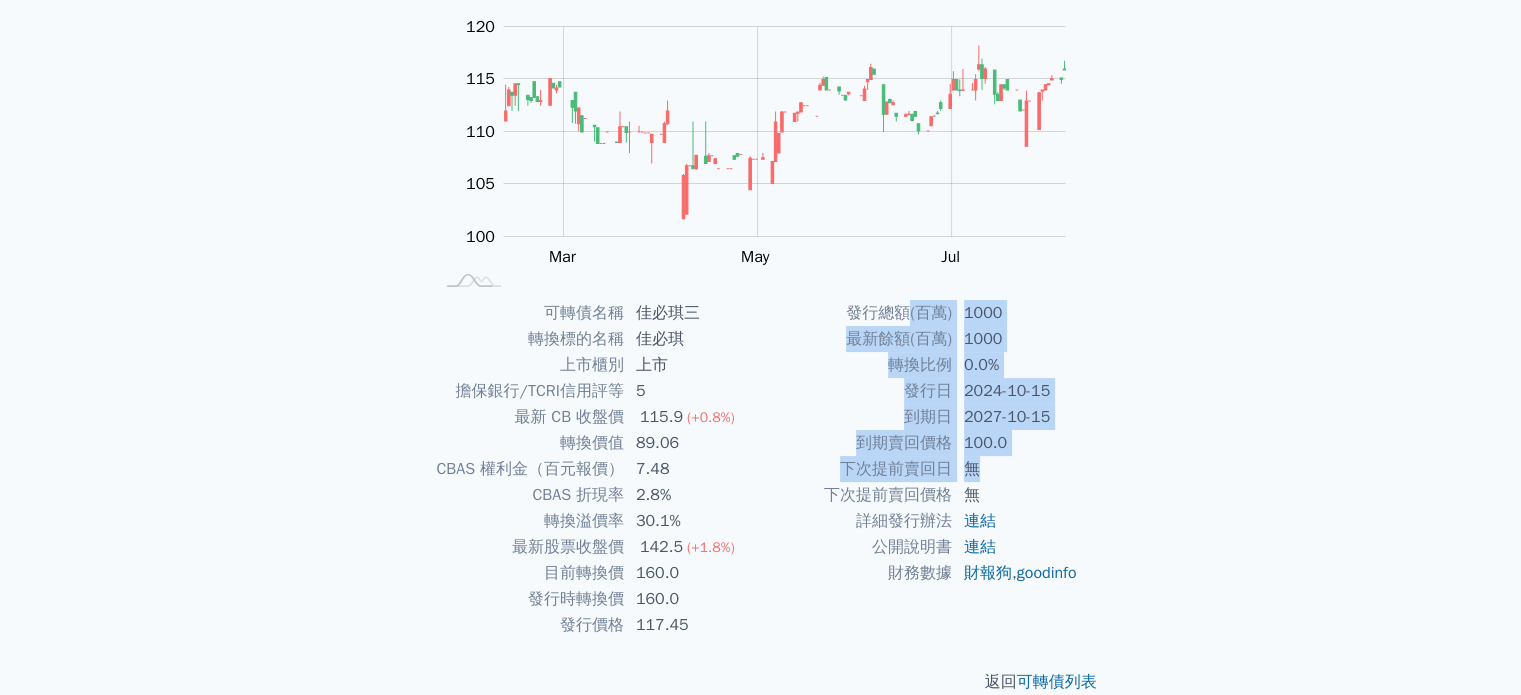 click on "下次提前賣回日" at bounding box center (856, 469) 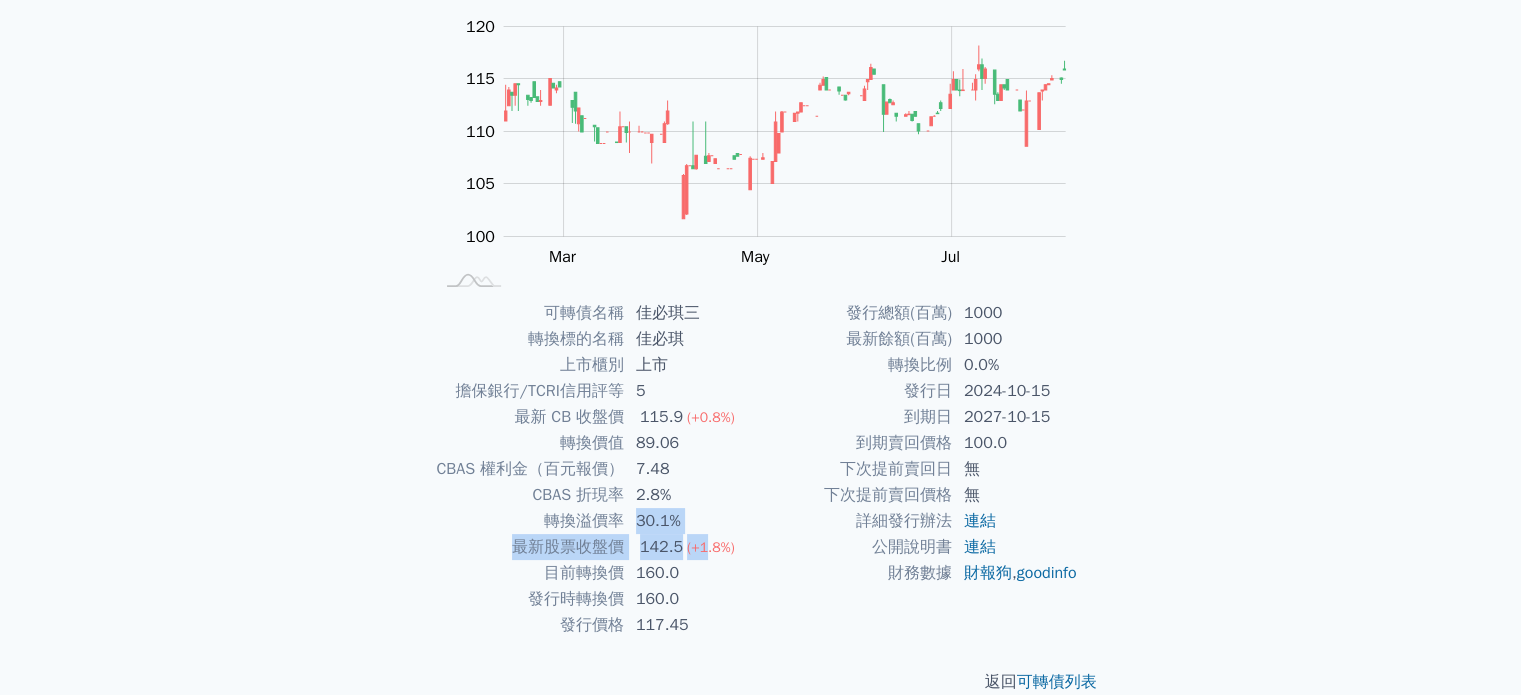 drag, startPoint x: 635, startPoint y: 519, endPoint x: 704, endPoint y: 599, distance: 105.64564 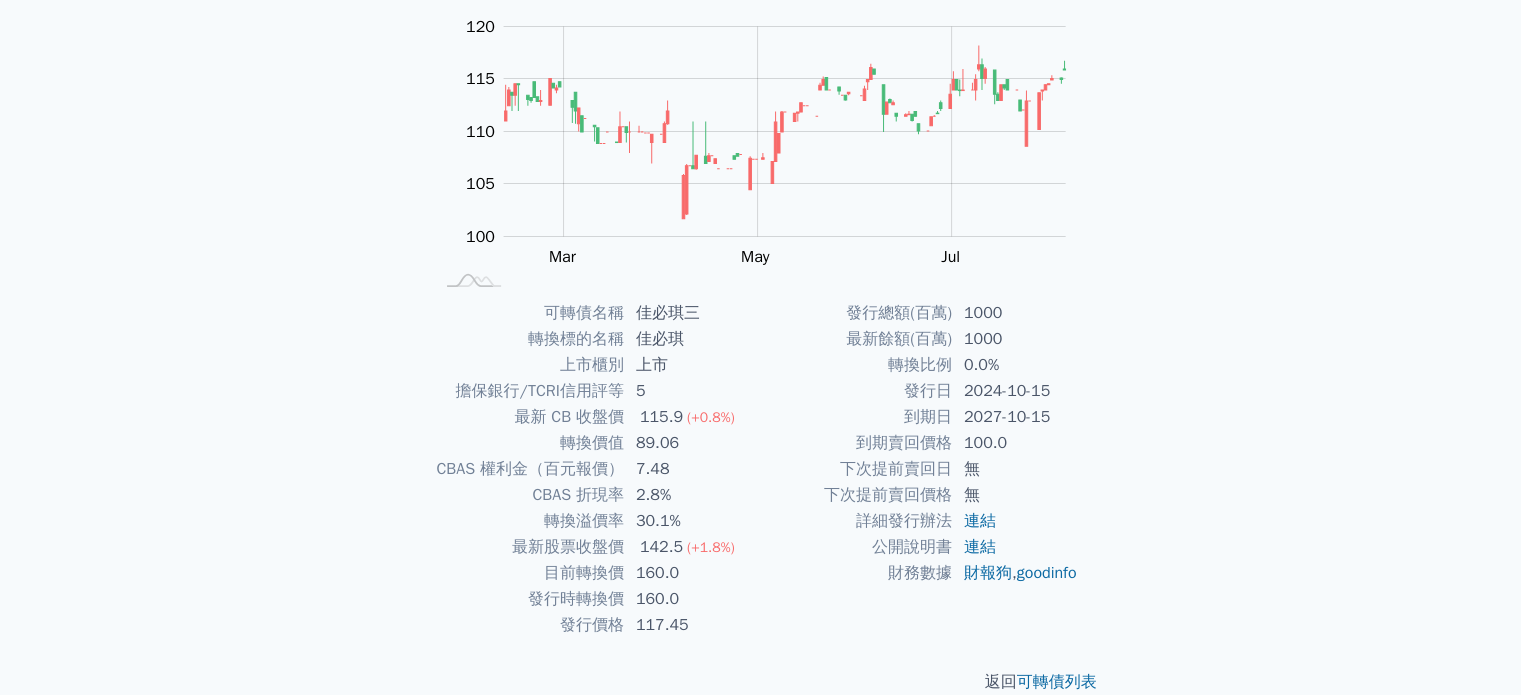 drag, startPoint x: 702, startPoint y: 603, endPoint x: 687, endPoint y: 603, distance: 15 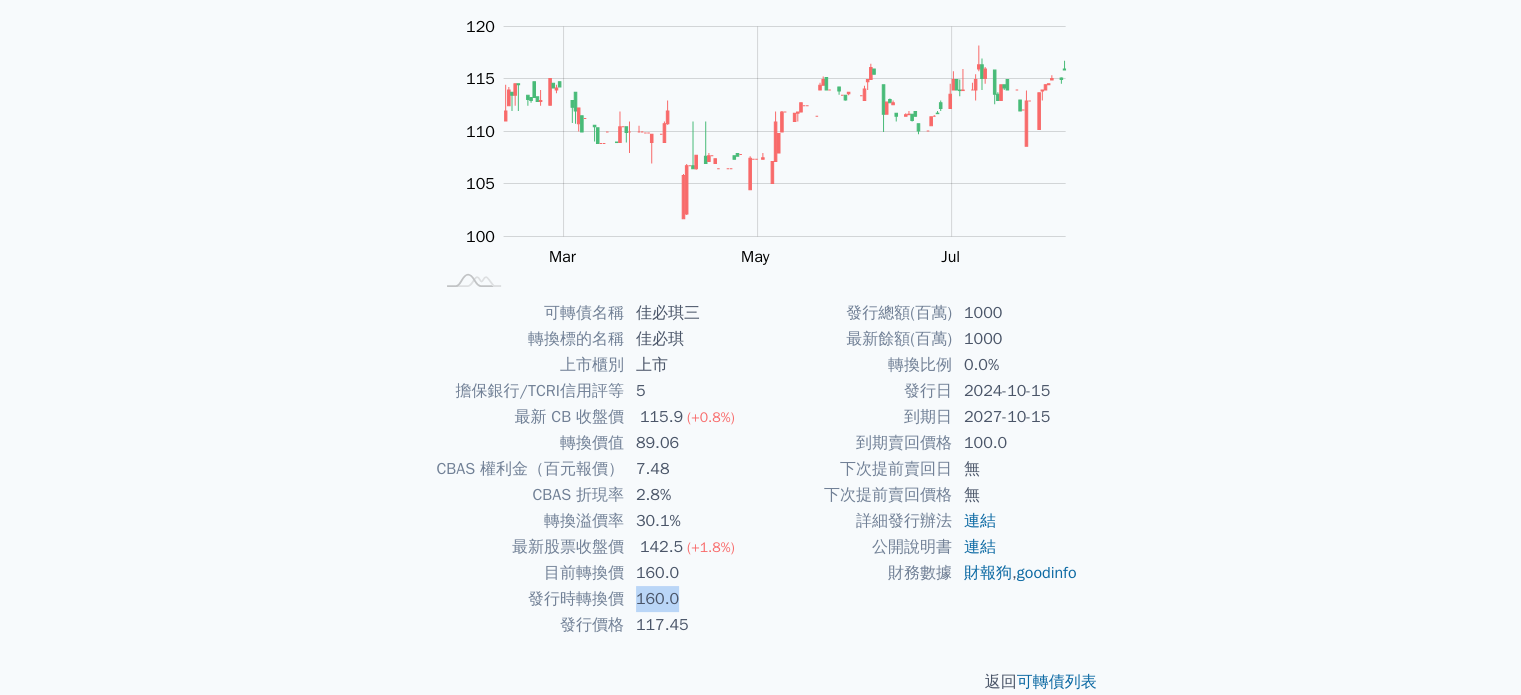click on "160.0" at bounding box center (692, 599) 